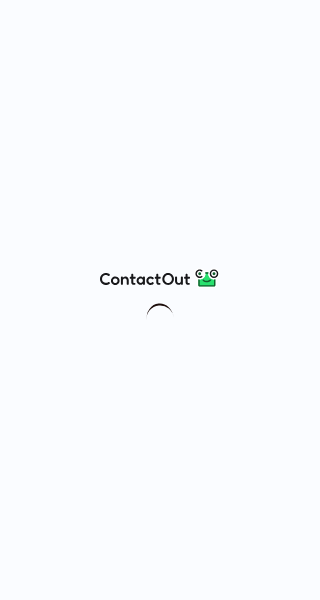 scroll, scrollTop: 0, scrollLeft: 0, axis: both 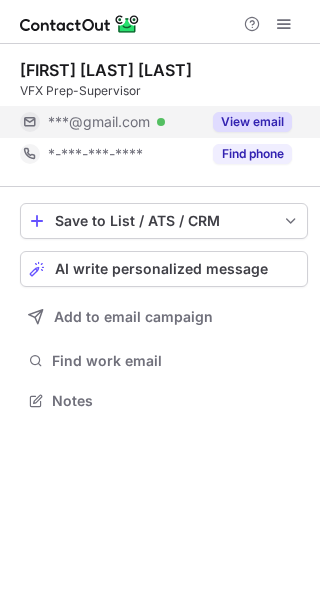 click on "View email" at bounding box center [252, 122] 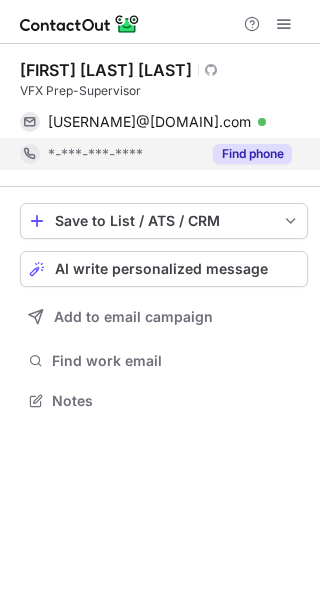 click on "Find phone" at bounding box center [252, 154] 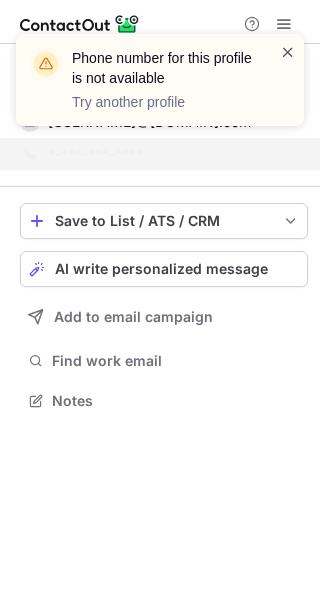 click at bounding box center (288, 52) 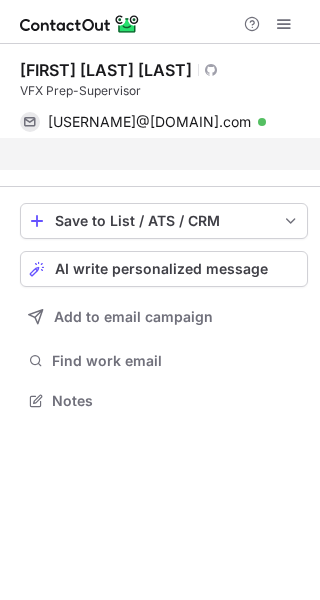 scroll, scrollTop: 354, scrollLeft: 320, axis: both 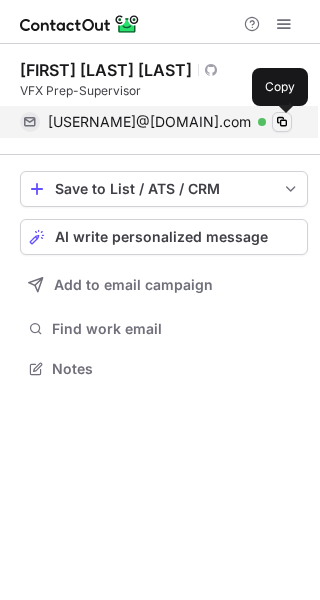 click at bounding box center (282, 122) 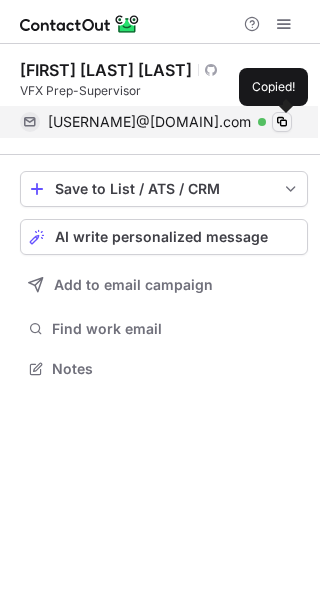 click at bounding box center [282, 122] 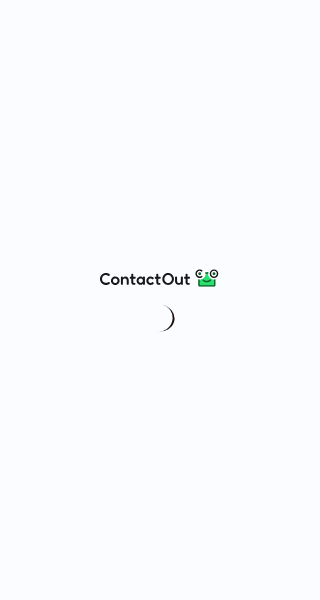scroll, scrollTop: 0, scrollLeft: 0, axis: both 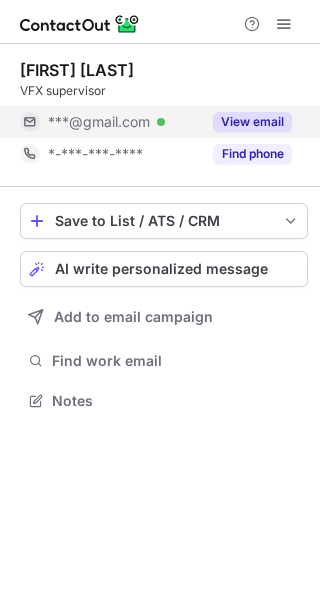 click on "View email" at bounding box center (252, 122) 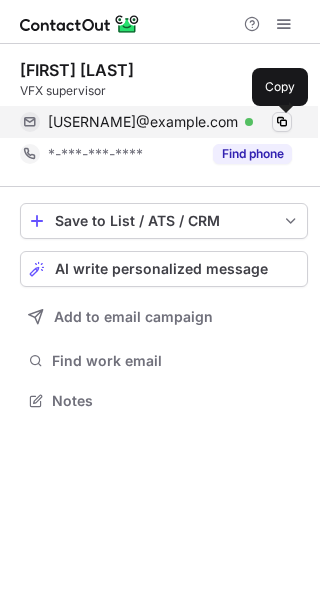 click at bounding box center [282, 122] 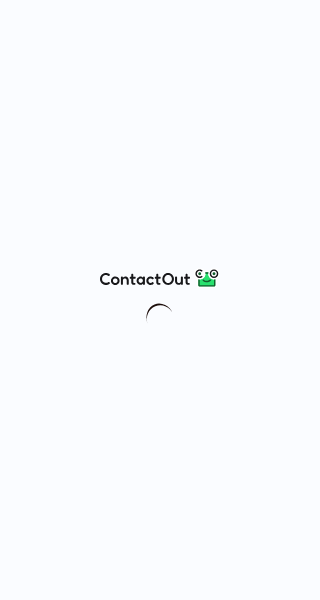 scroll, scrollTop: 0, scrollLeft: 0, axis: both 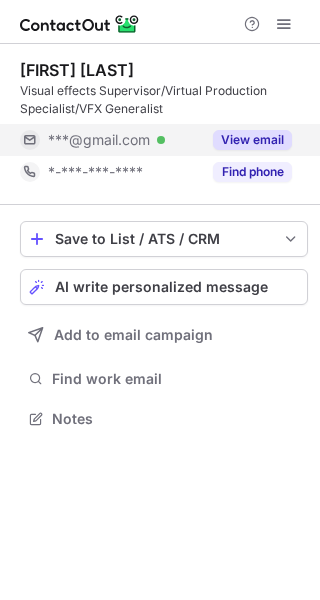 click on "View email" at bounding box center [252, 140] 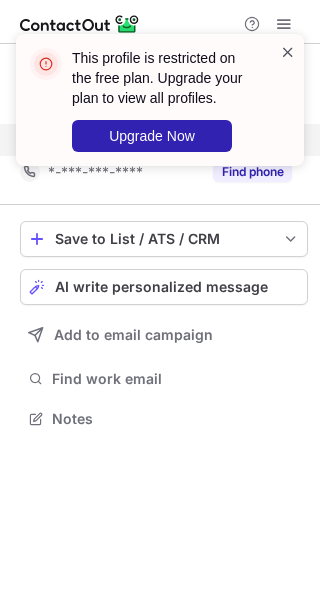 click at bounding box center (288, 52) 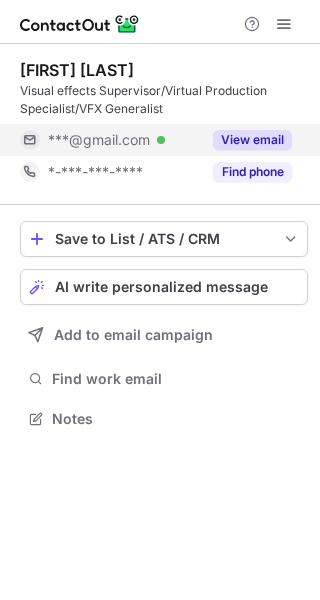 click on "This profile is restricted on the free plan. Upgrade your plan to view all profiles. Upgrade Now" at bounding box center (160, 108) 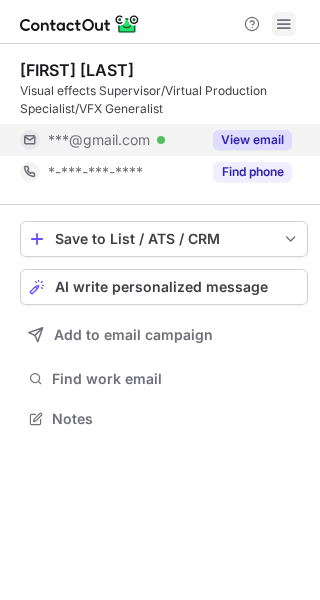 click at bounding box center [284, 24] 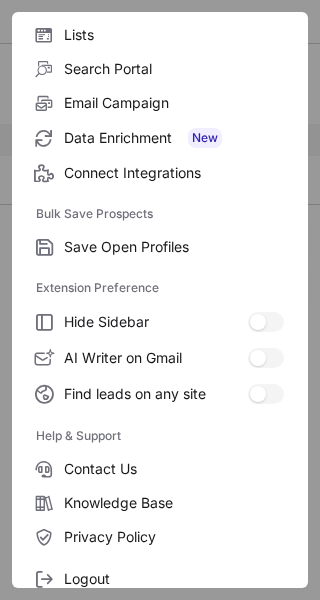 scroll, scrollTop: 232, scrollLeft: 0, axis: vertical 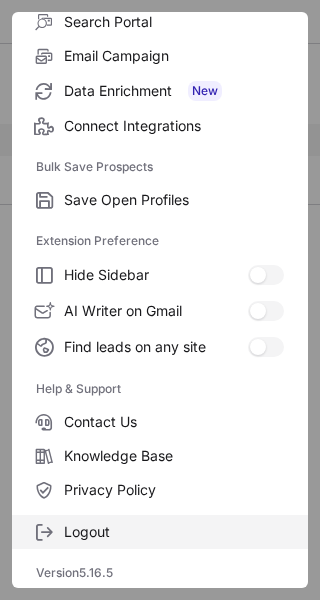 click on "Logout" at bounding box center (174, 532) 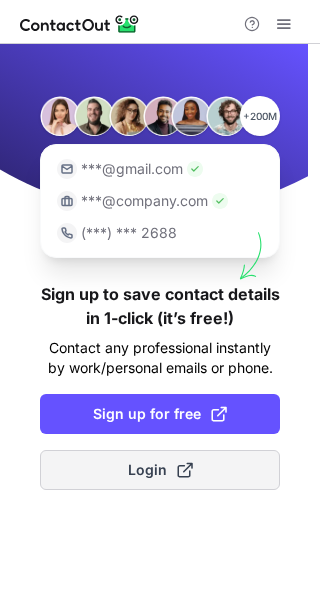 click on "Login" at bounding box center (160, 470) 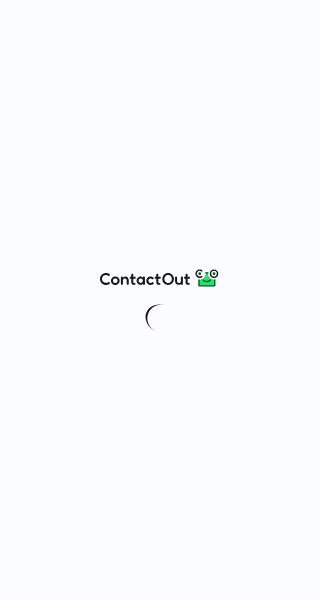 scroll, scrollTop: 0, scrollLeft: 0, axis: both 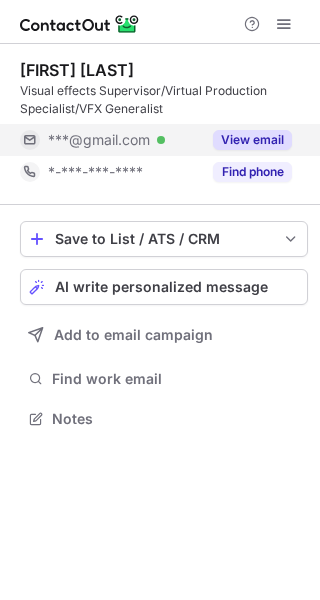 click on "View email" at bounding box center (252, 140) 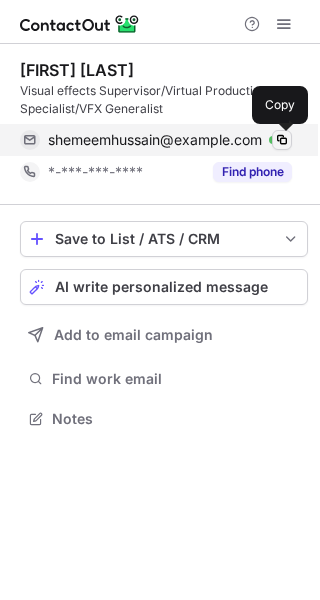 click at bounding box center (282, 140) 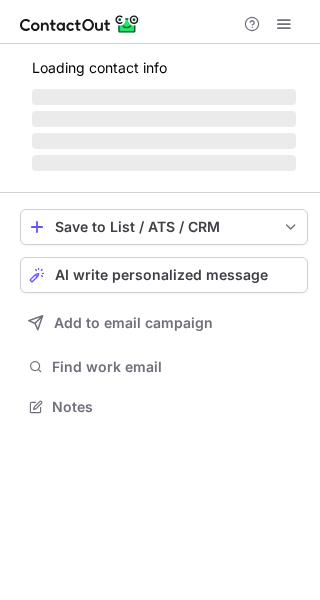 scroll, scrollTop: 0, scrollLeft: 0, axis: both 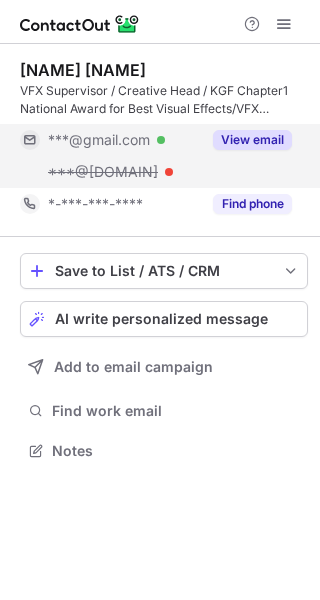 click on "View email" at bounding box center (252, 140) 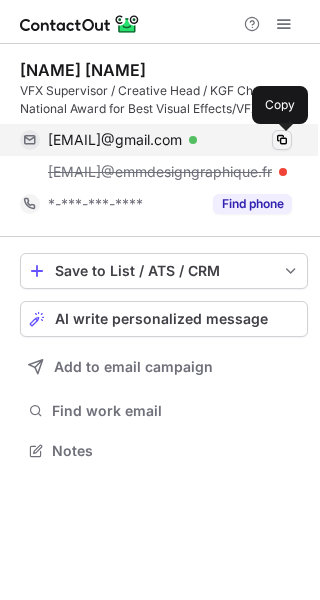 click at bounding box center [282, 140] 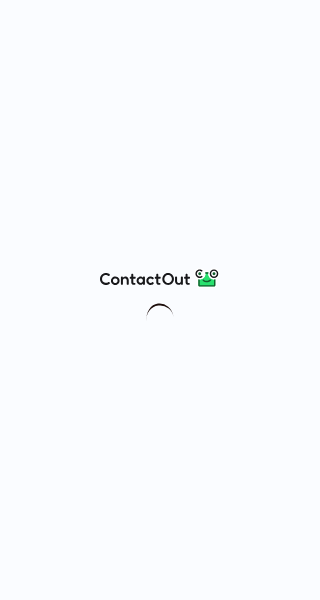 scroll, scrollTop: 0, scrollLeft: 0, axis: both 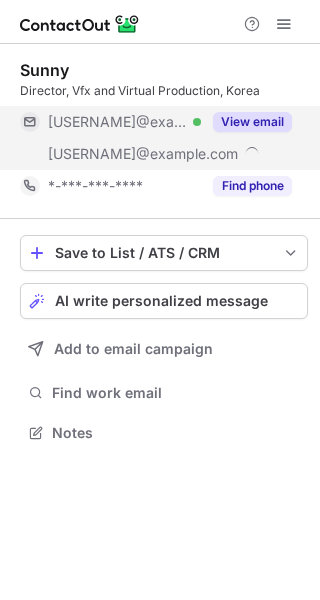 click on "View email" at bounding box center [252, 122] 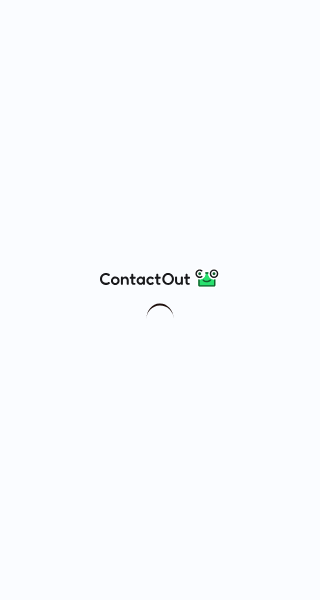 scroll, scrollTop: 0, scrollLeft: 0, axis: both 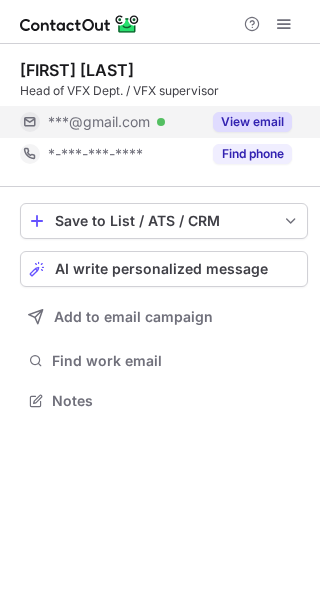 click on "View email" at bounding box center [252, 122] 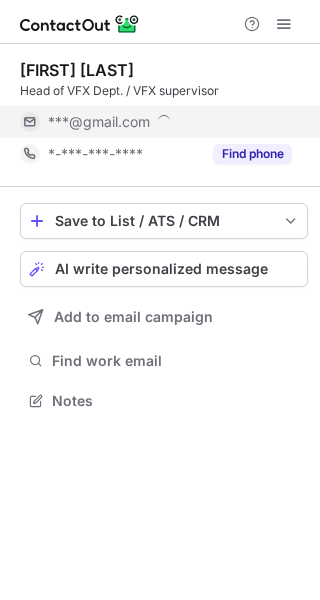 scroll, scrollTop: 9, scrollLeft: 10, axis: both 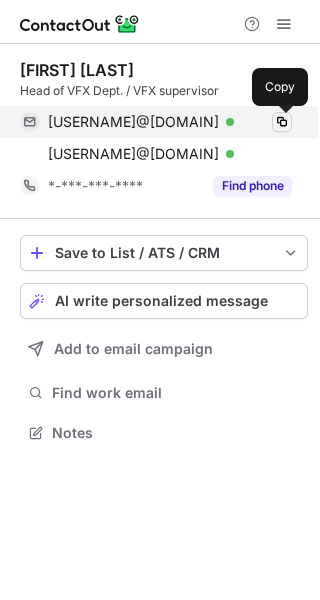 click at bounding box center [282, 122] 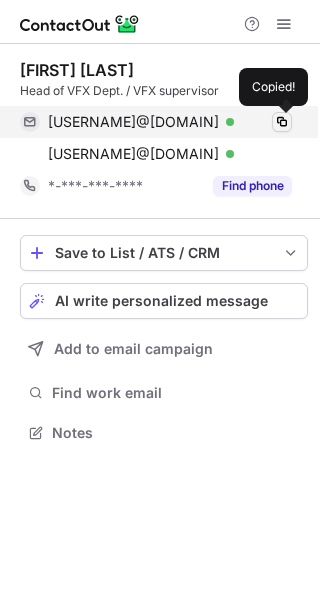 click at bounding box center [282, 122] 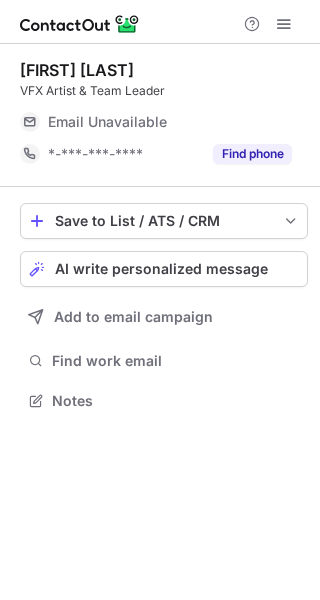 scroll, scrollTop: 0, scrollLeft: 0, axis: both 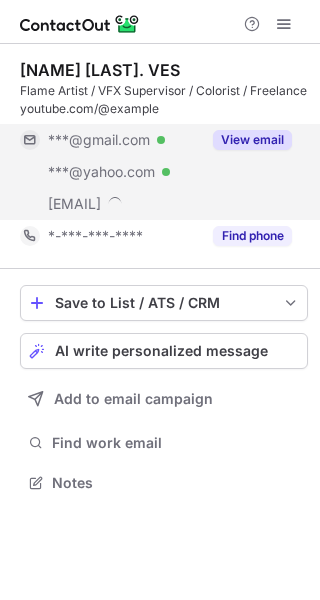 click on "View email" at bounding box center [252, 140] 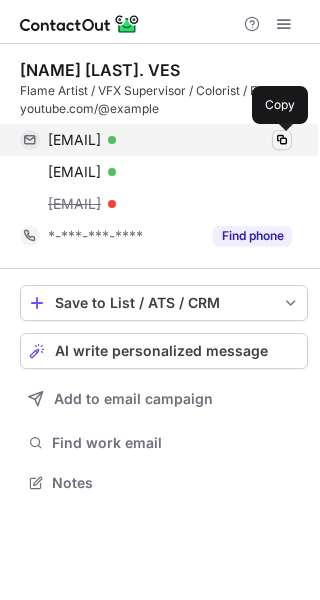 click at bounding box center (282, 140) 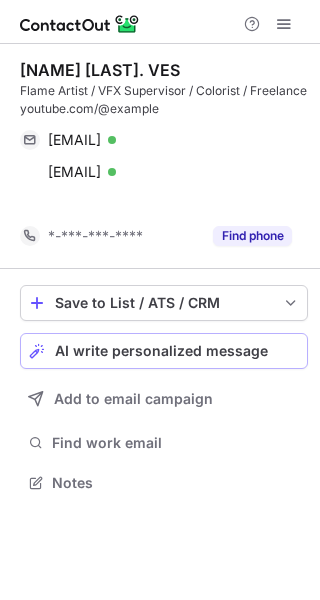scroll, scrollTop: 436, scrollLeft: 320, axis: both 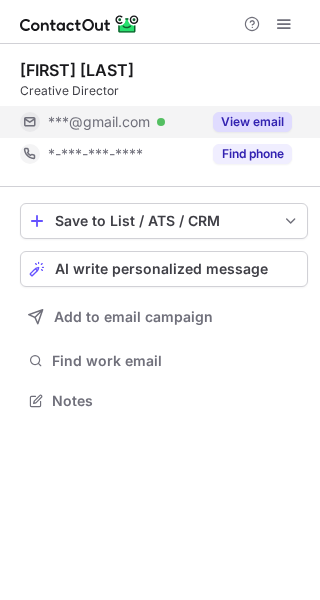 click on "View email" at bounding box center [252, 122] 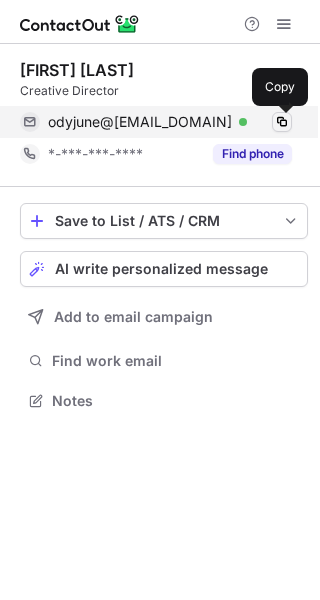 click at bounding box center (282, 122) 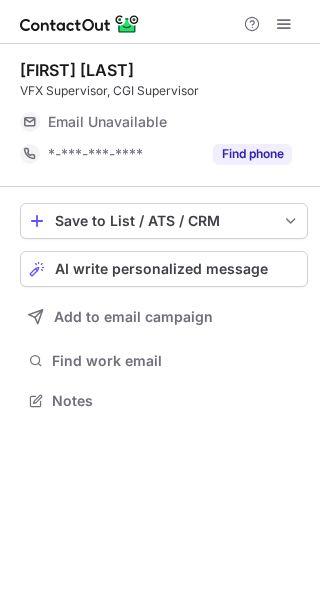 scroll, scrollTop: 0, scrollLeft: 0, axis: both 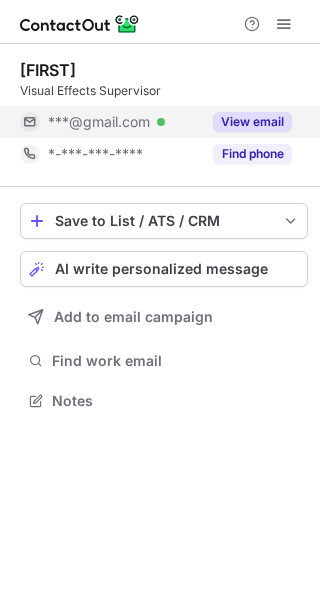 click on "View email" at bounding box center (252, 122) 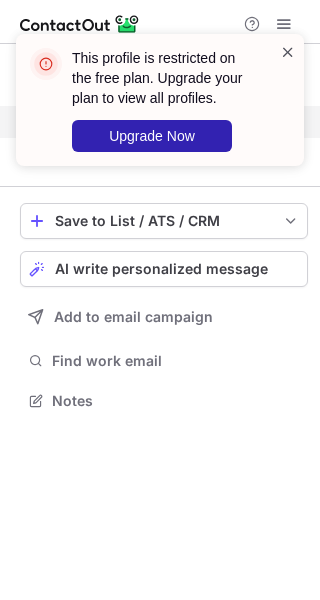 click at bounding box center [288, 52] 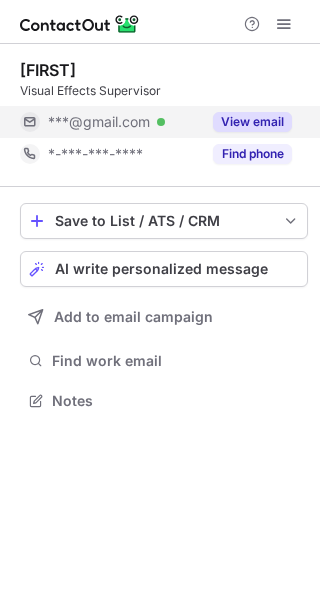click on "This profile is restricted on the free plan. Upgrade your plan to view all profiles. Upgrade Now" at bounding box center (160, 108) 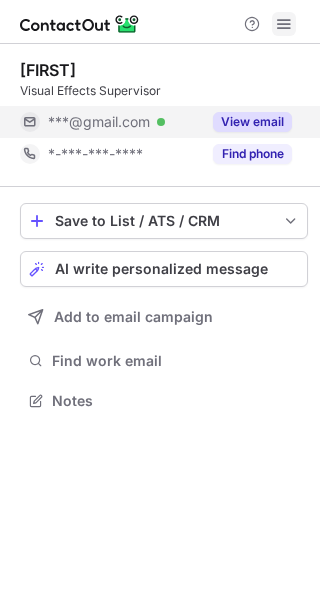 click at bounding box center [284, 24] 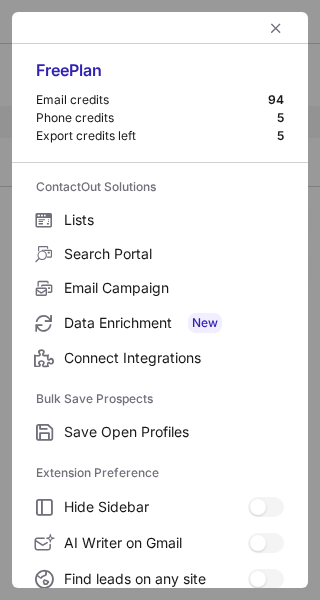 scroll, scrollTop: 232, scrollLeft: 0, axis: vertical 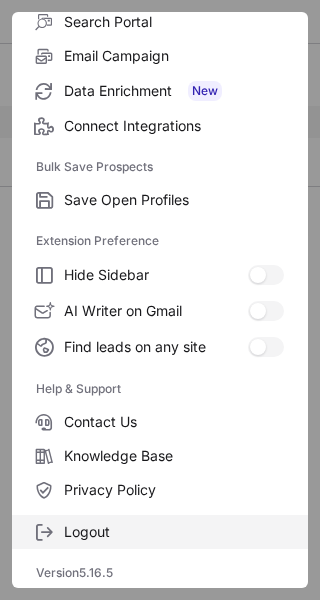 click on "Logout" at bounding box center [174, 532] 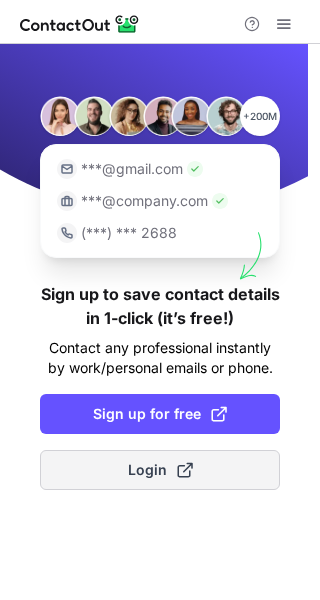 click on "Login" at bounding box center (160, 470) 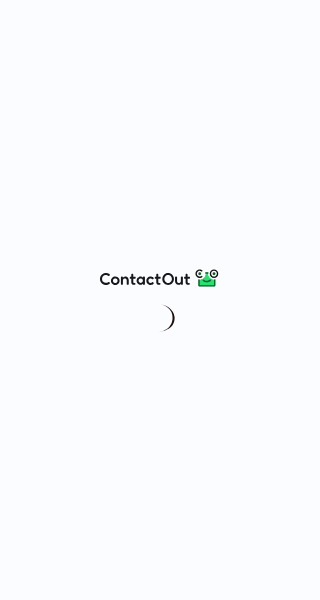scroll, scrollTop: 0, scrollLeft: 0, axis: both 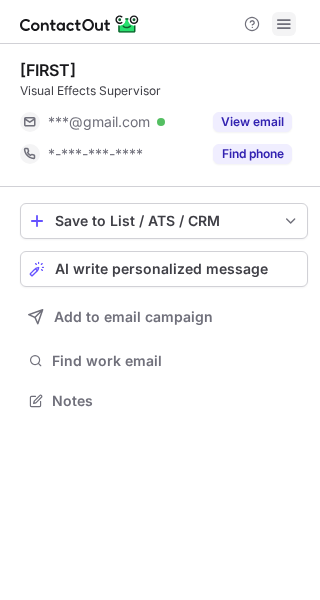 click at bounding box center (284, 24) 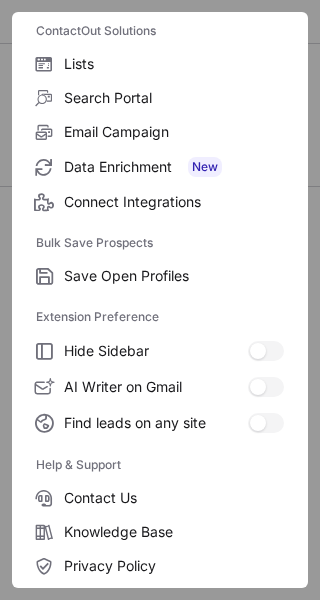 scroll, scrollTop: 232, scrollLeft: 0, axis: vertical 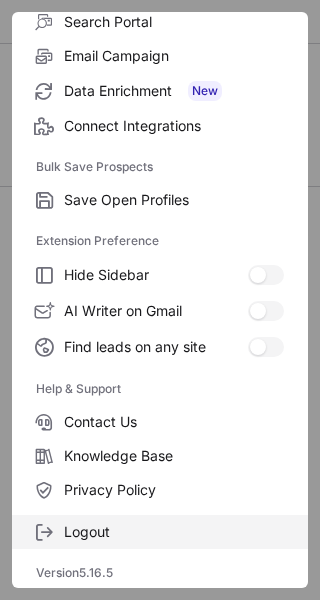 click on "Logout" at bounding box center [174, 532] 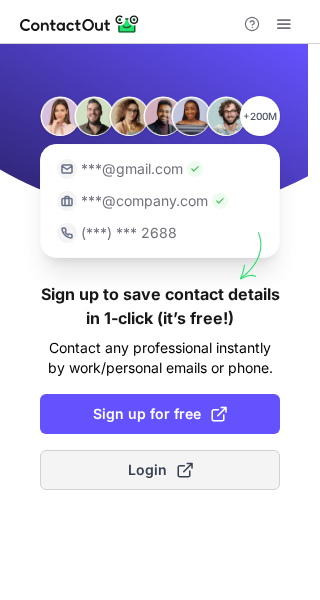 click on "Login" at bounding box center [160, 470] 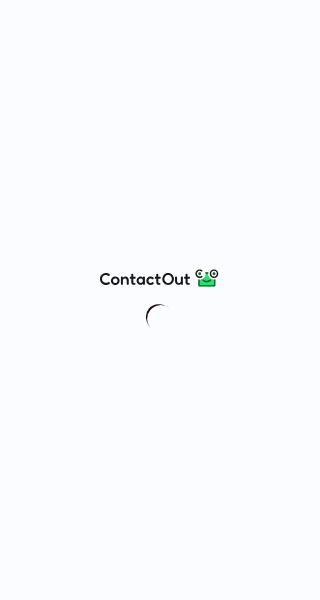 scroll, scrollTop: 0, scrollLeft: 0, axis: both 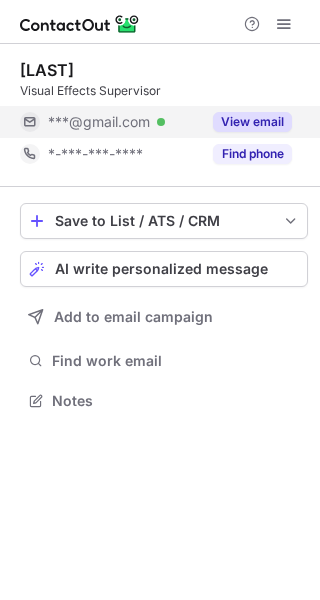 click on "View email" at bounding box center [252, 122] 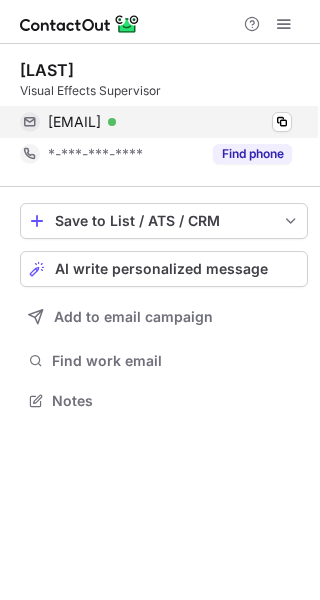 click on "53desk@gmail.com Verified Copy" at bounding box center (156, 122) 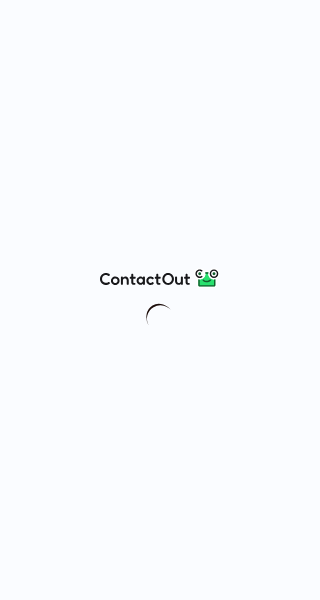 scroll, scrollTop: 0, scrollLeft: 0, axis: both 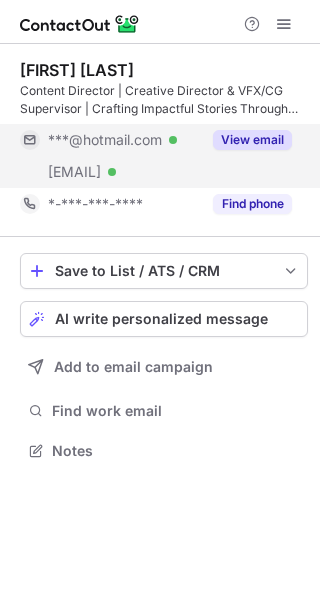 click on "View email" at bounding box center (252, 140) 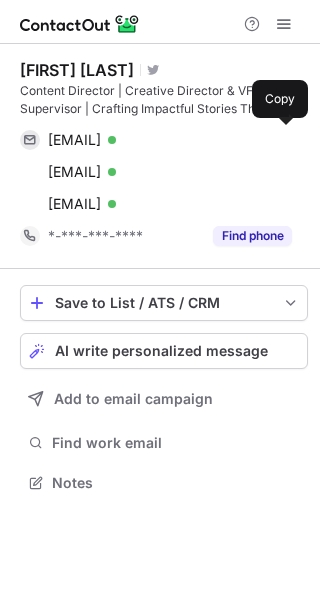 scroll, scrollTop: 10, scrollLeft: 10, axis: both 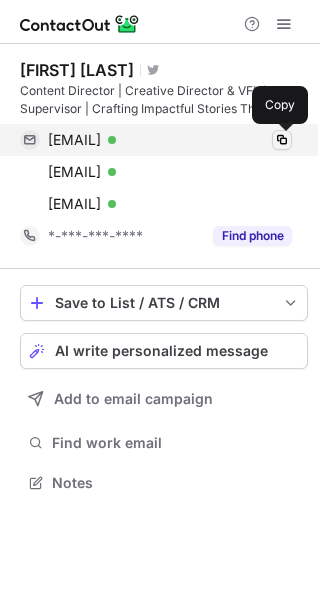 click at bounding box center [282, 140] 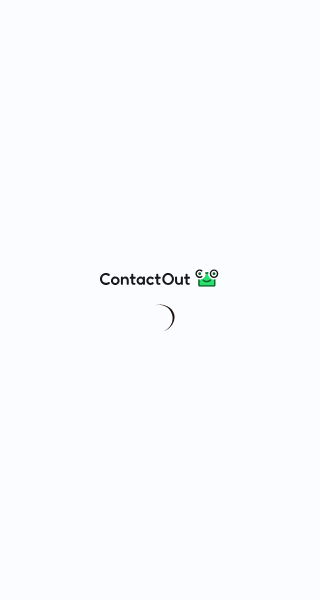 scroll, scrollTop: 0, scrollLeft: 0, axis: both 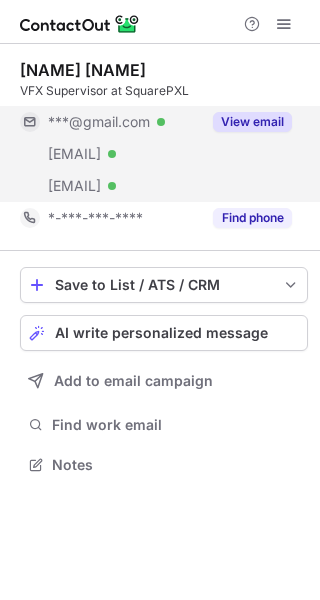 click on "View email" at bounding box center (252, 122) 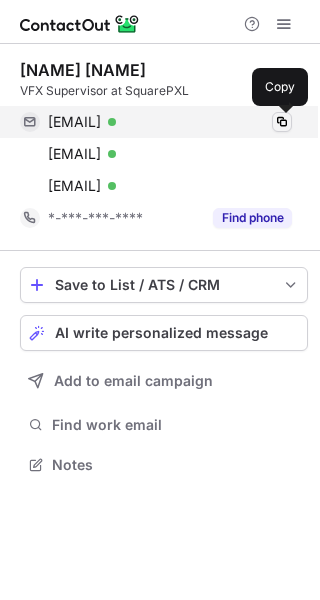 click at bounding box center (282, 122) 